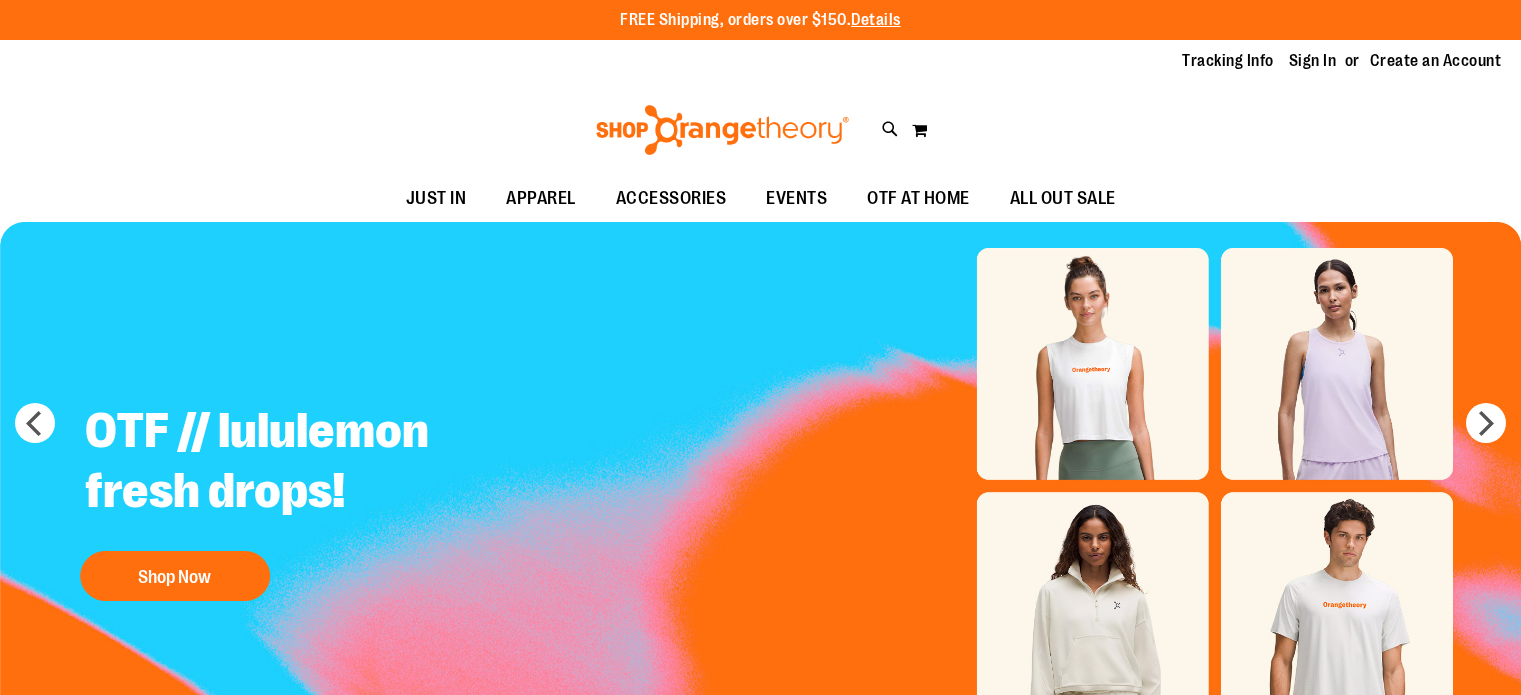 scroll, scrollTop: 0, scrollLeft: 0, axis: both 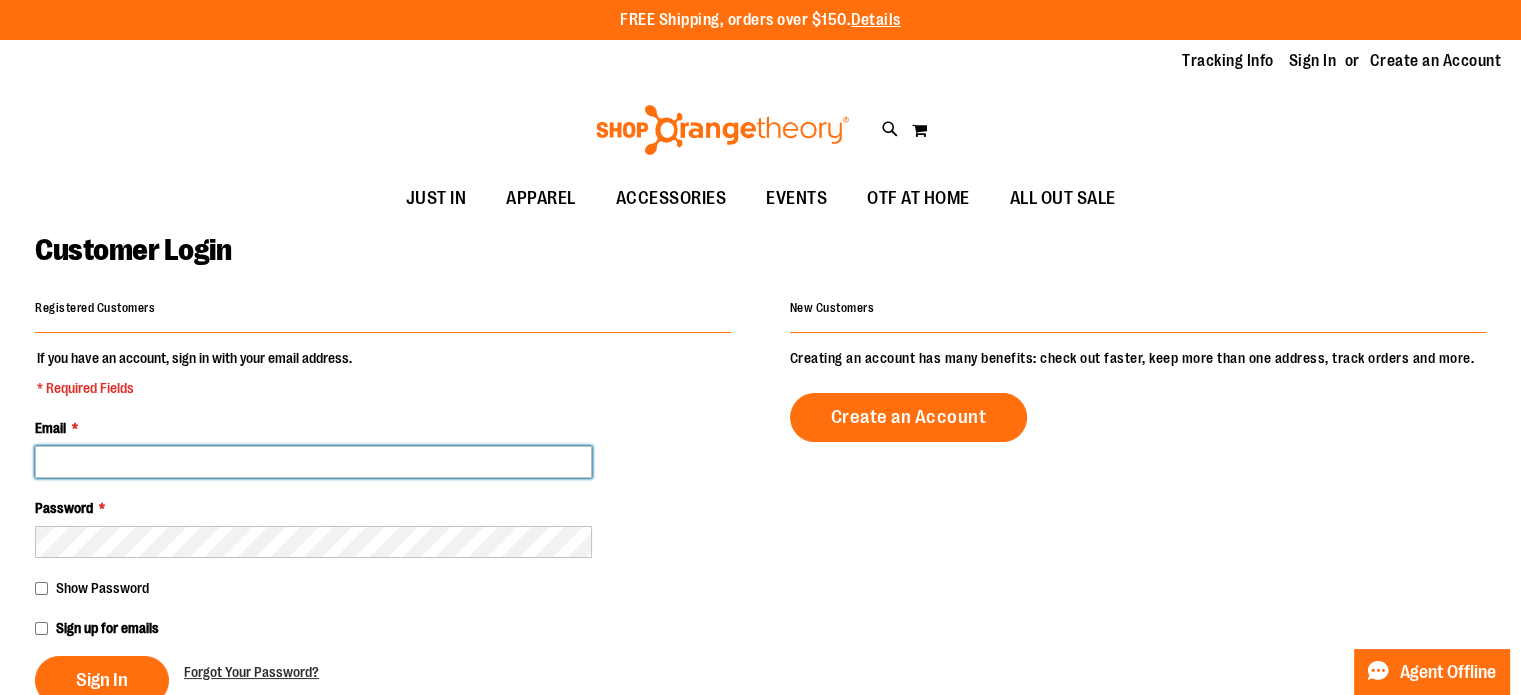 type on "**********" 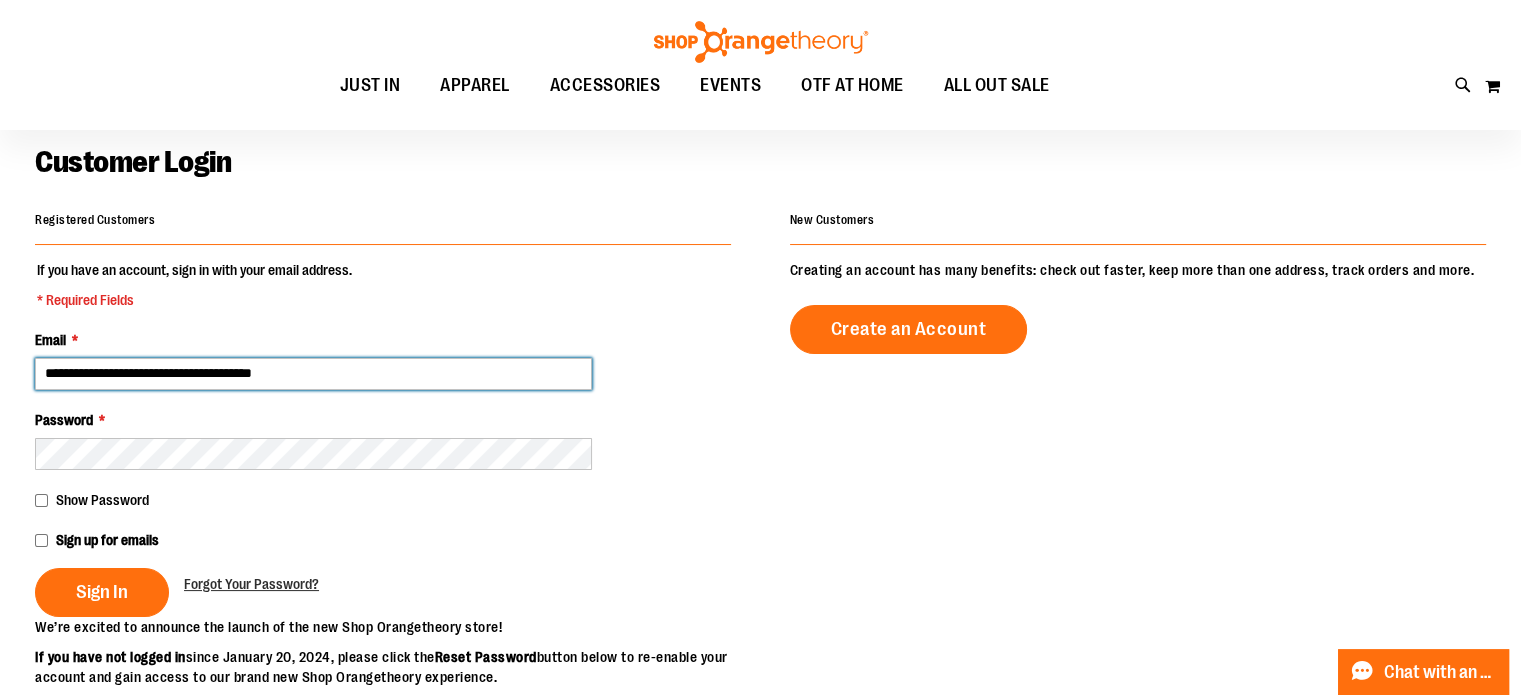scroll, scrollTop: 94, scrollLeft: 0, axis: vertical 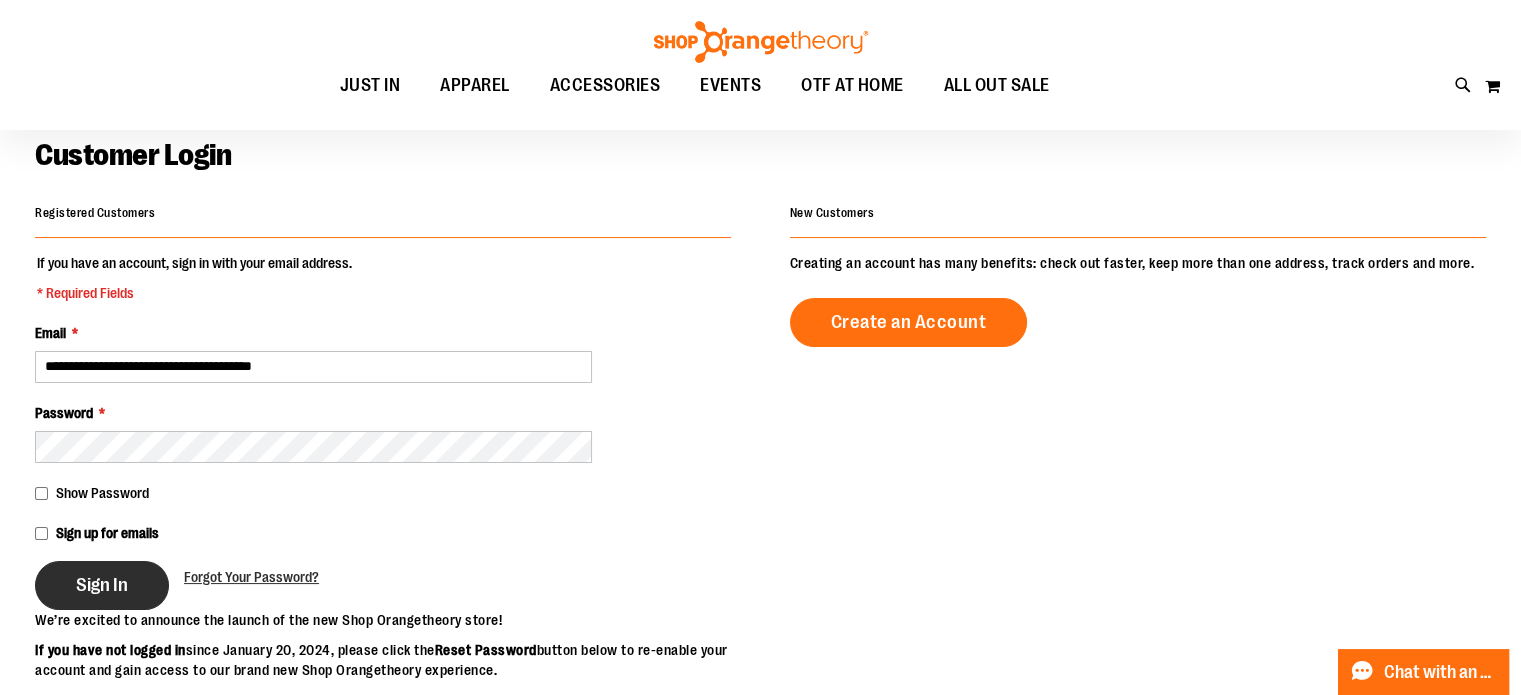 click on "Sign In" at bounding box center (102, 585) 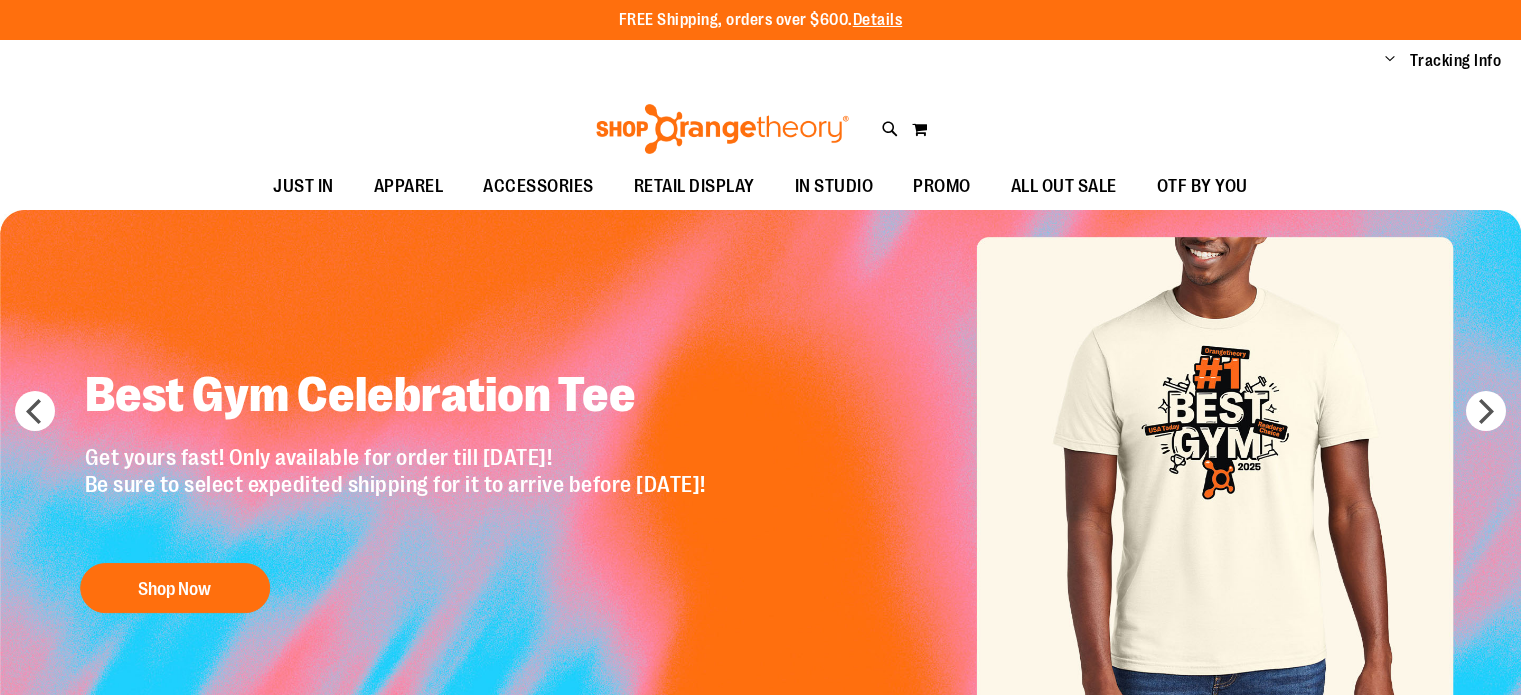 scroll, scrollTop: 0, scrollLeft: 0, axis: both 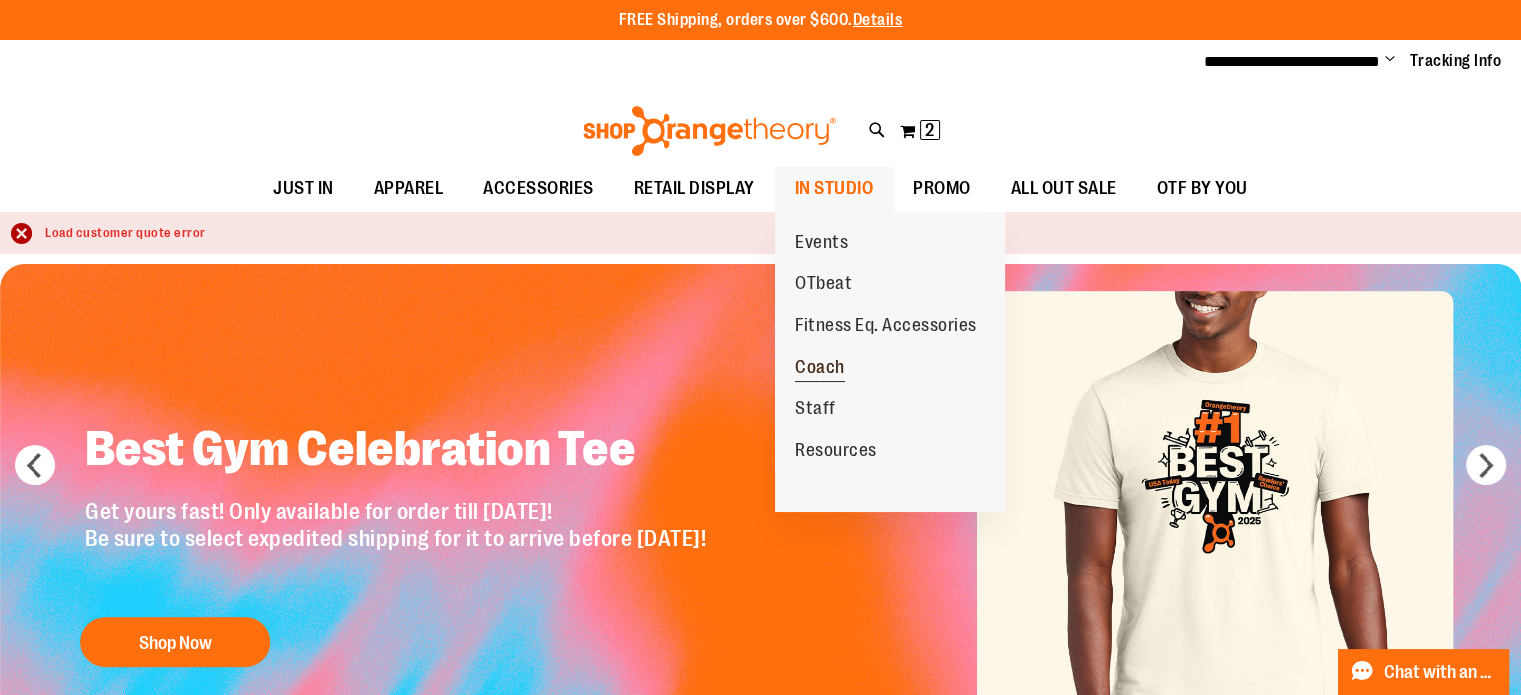 click on "Coach" at bounding box center [820, 369] 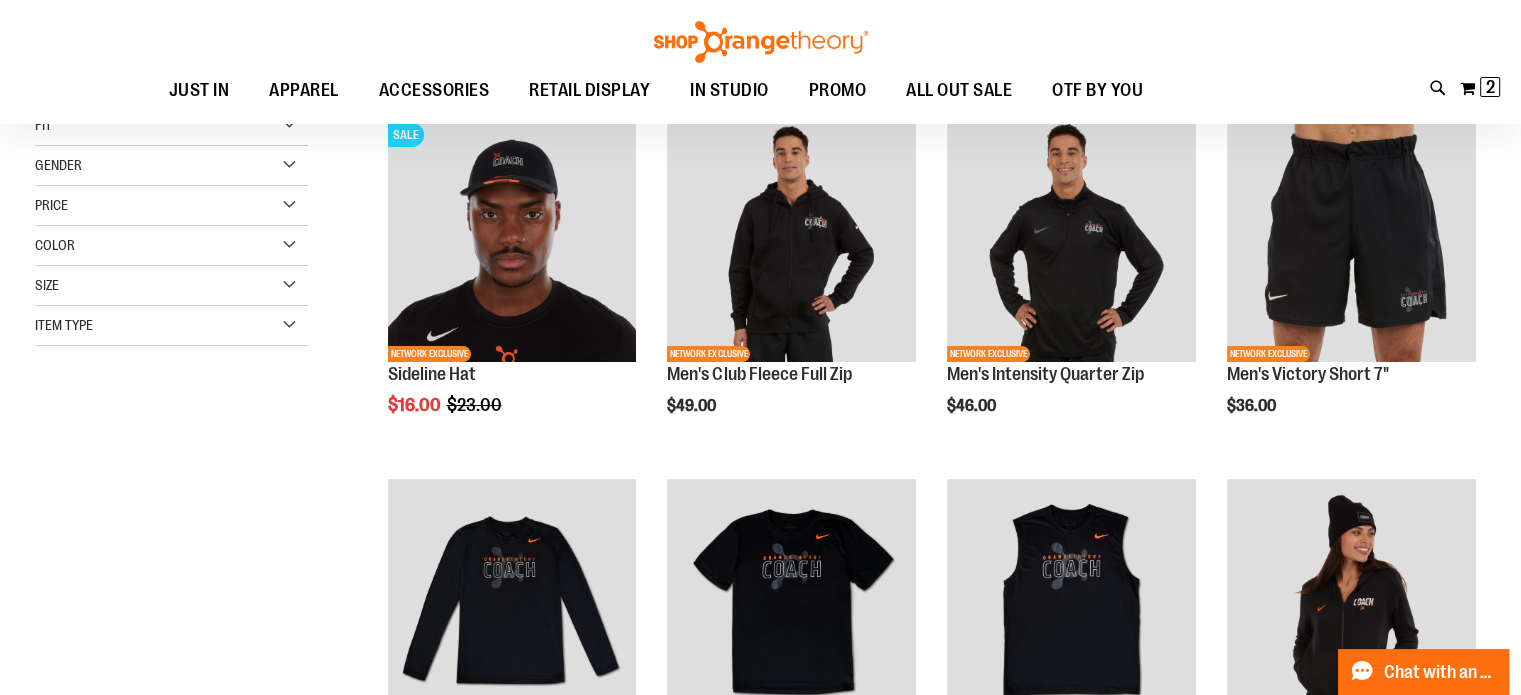 scroll, scrollTop: 282, scrollLeft: 0, axis: vertical 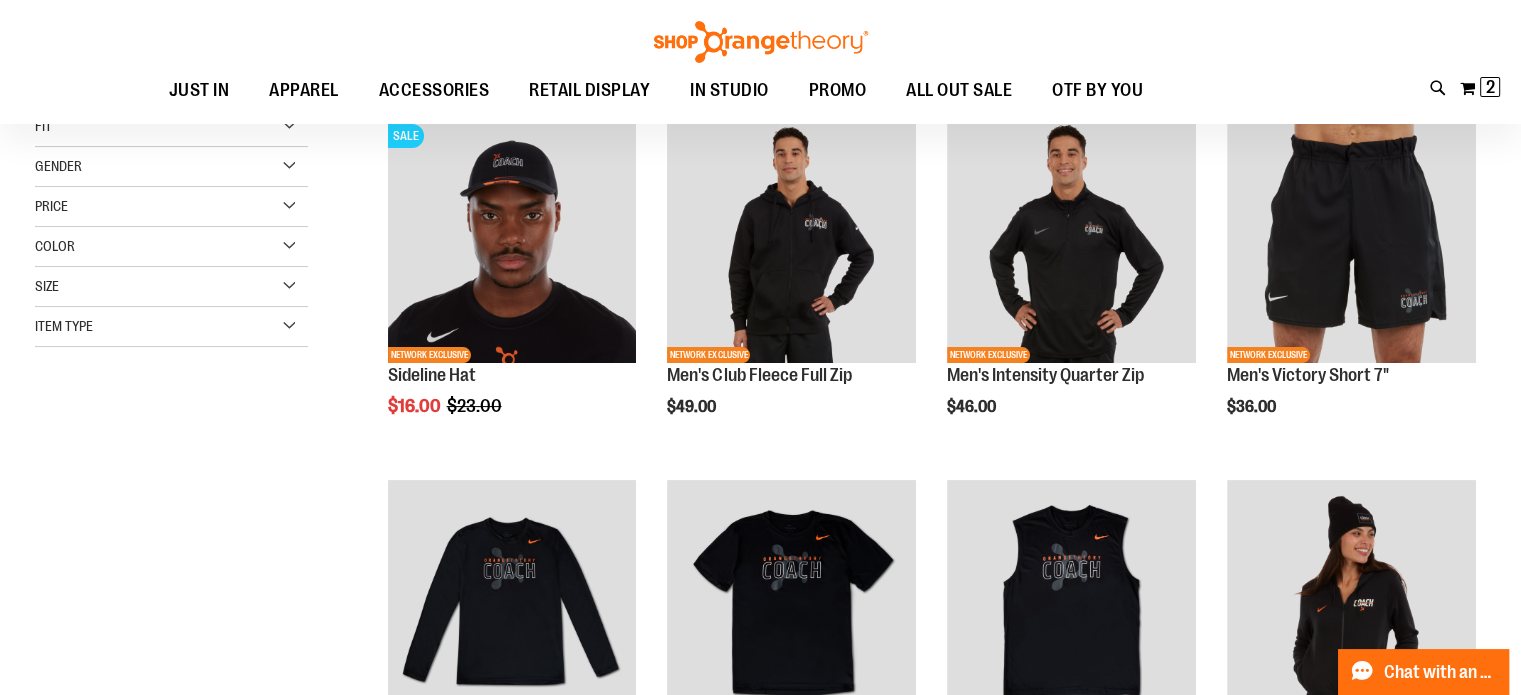click at bounding box center [1071, 238] 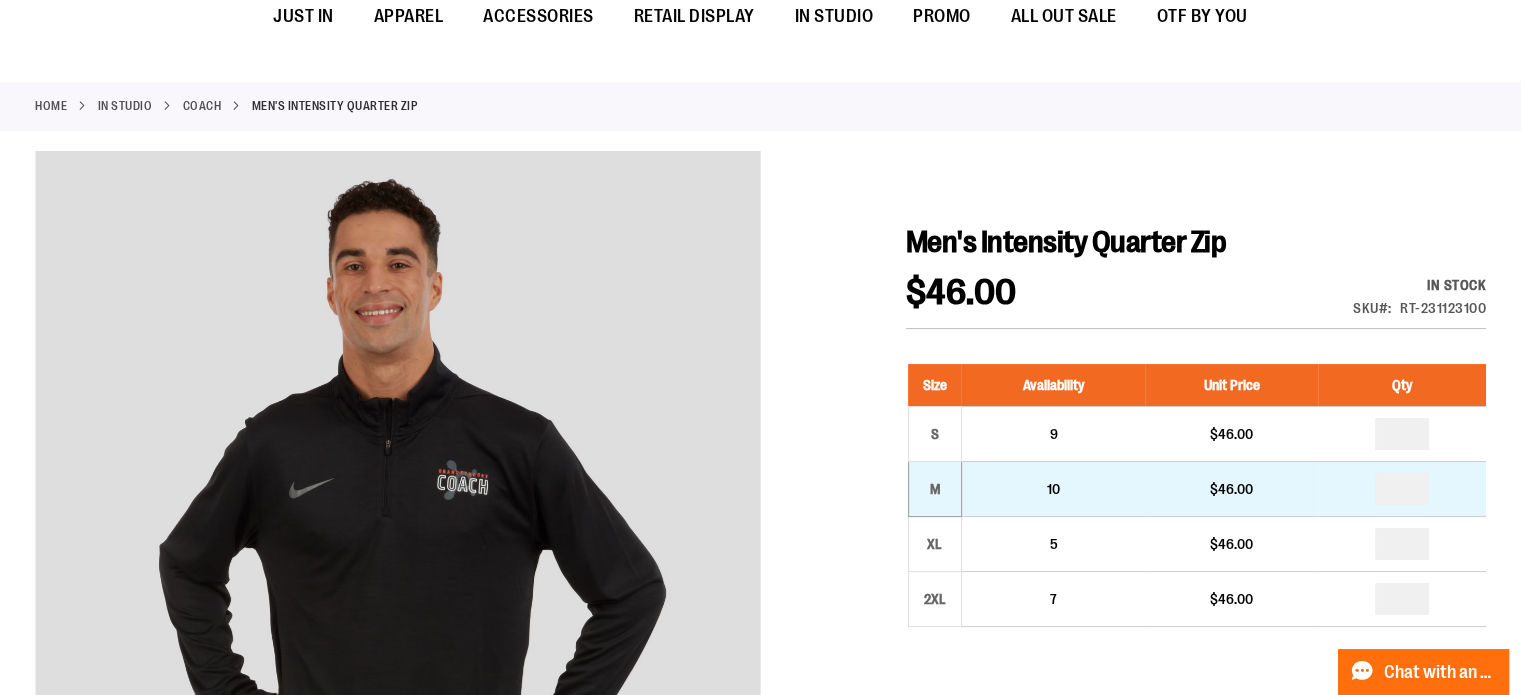 scroll, scrollTop: 0, scrollLeft: 0, axis: both 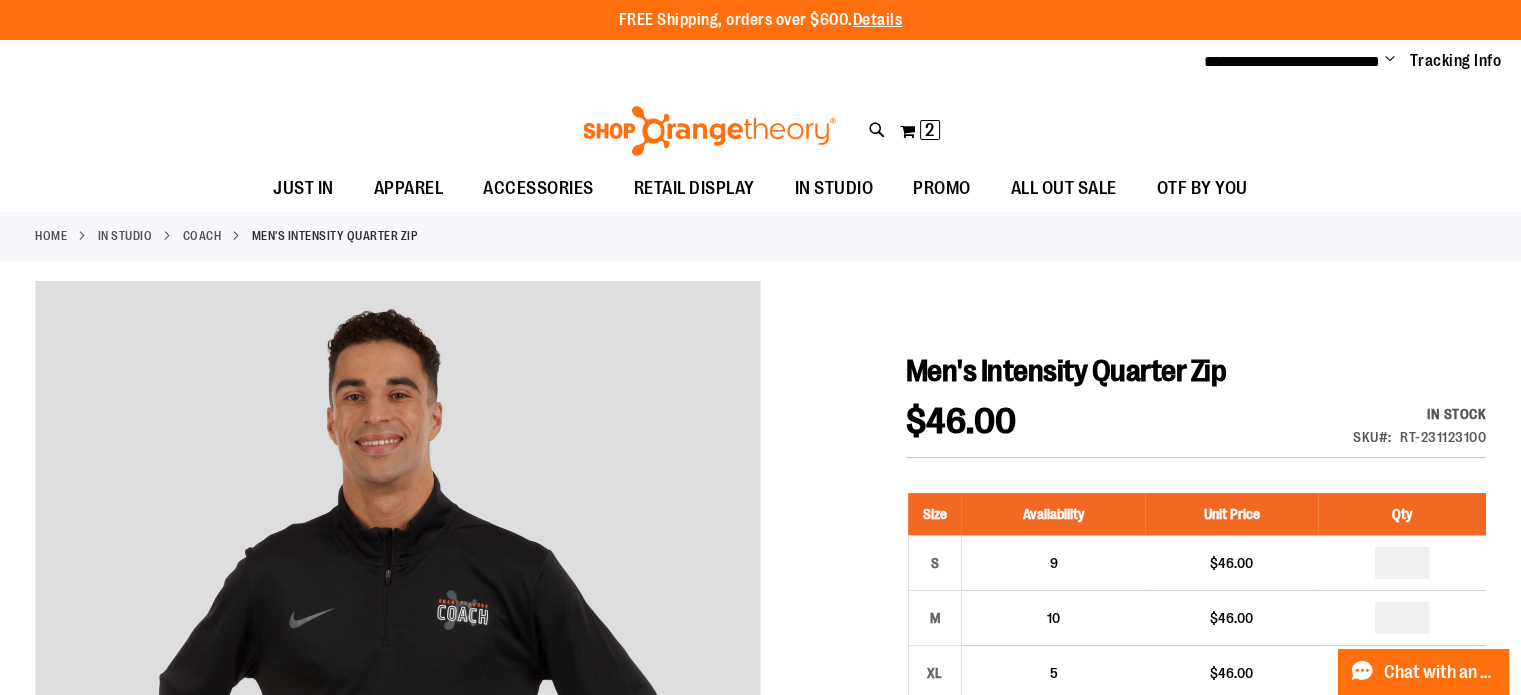 click on "Coach" at bounding box center (202, 236) 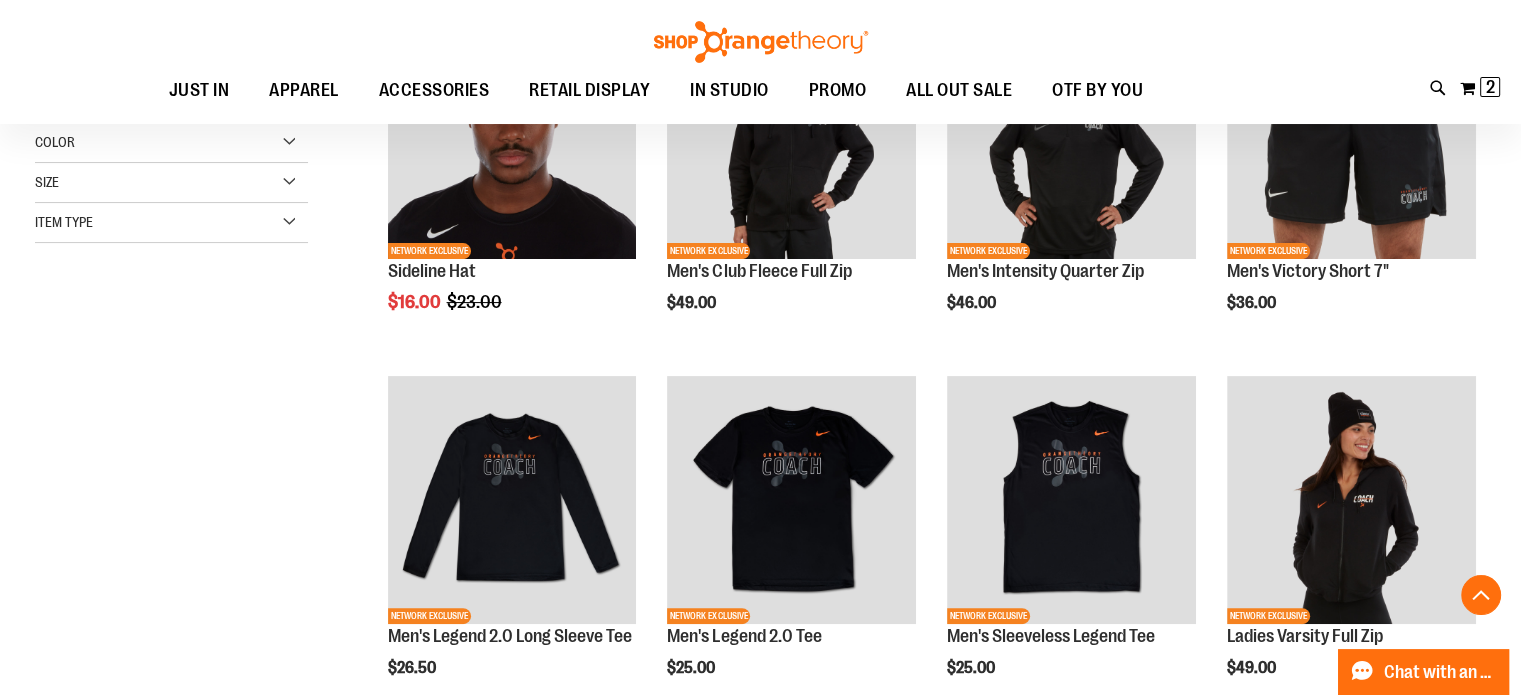 scroll, scrollTop: 384, scrollLeft: 0, axis: vertical 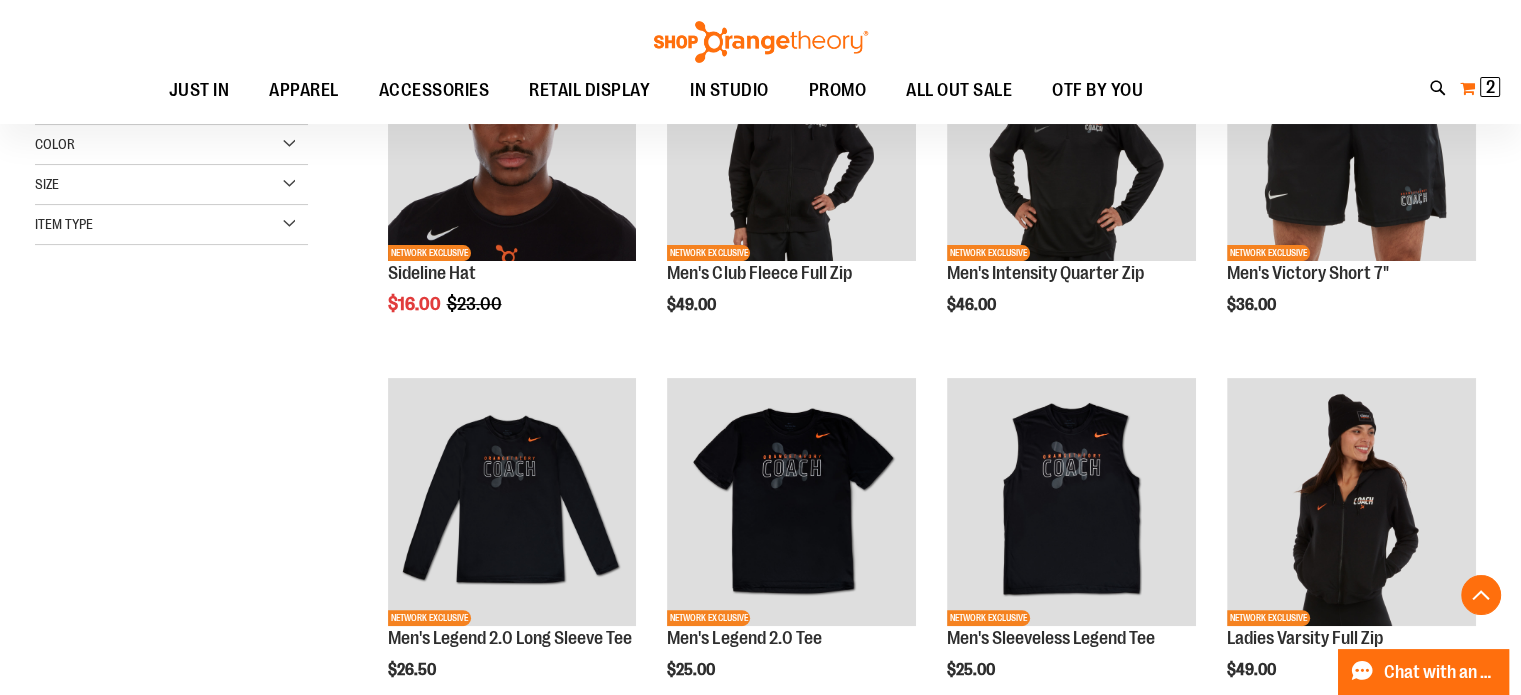 click on "2" at bounding box center [1490, 87] 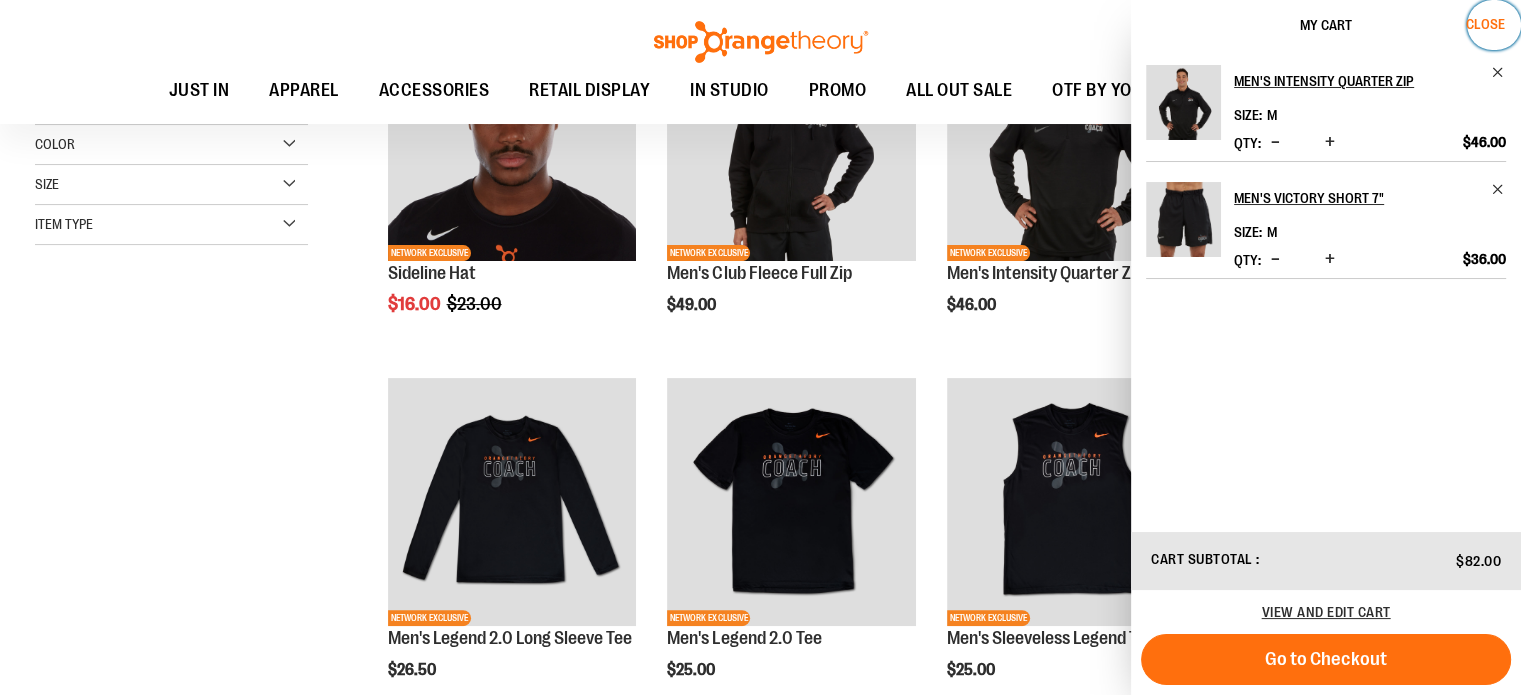 click on "Close" at bounding box center (1485, 24) 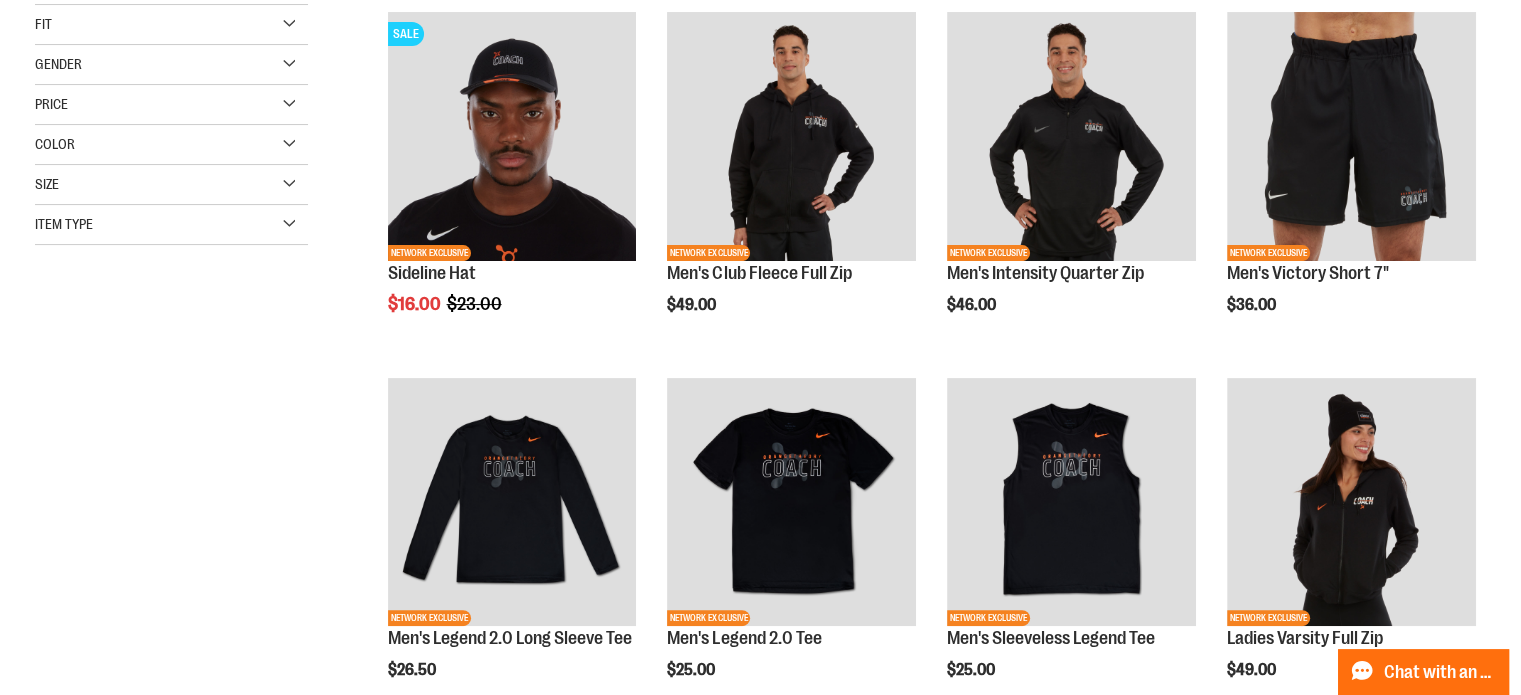 scroll, scrollTop: 0, scrollLeft: 0, axis: both 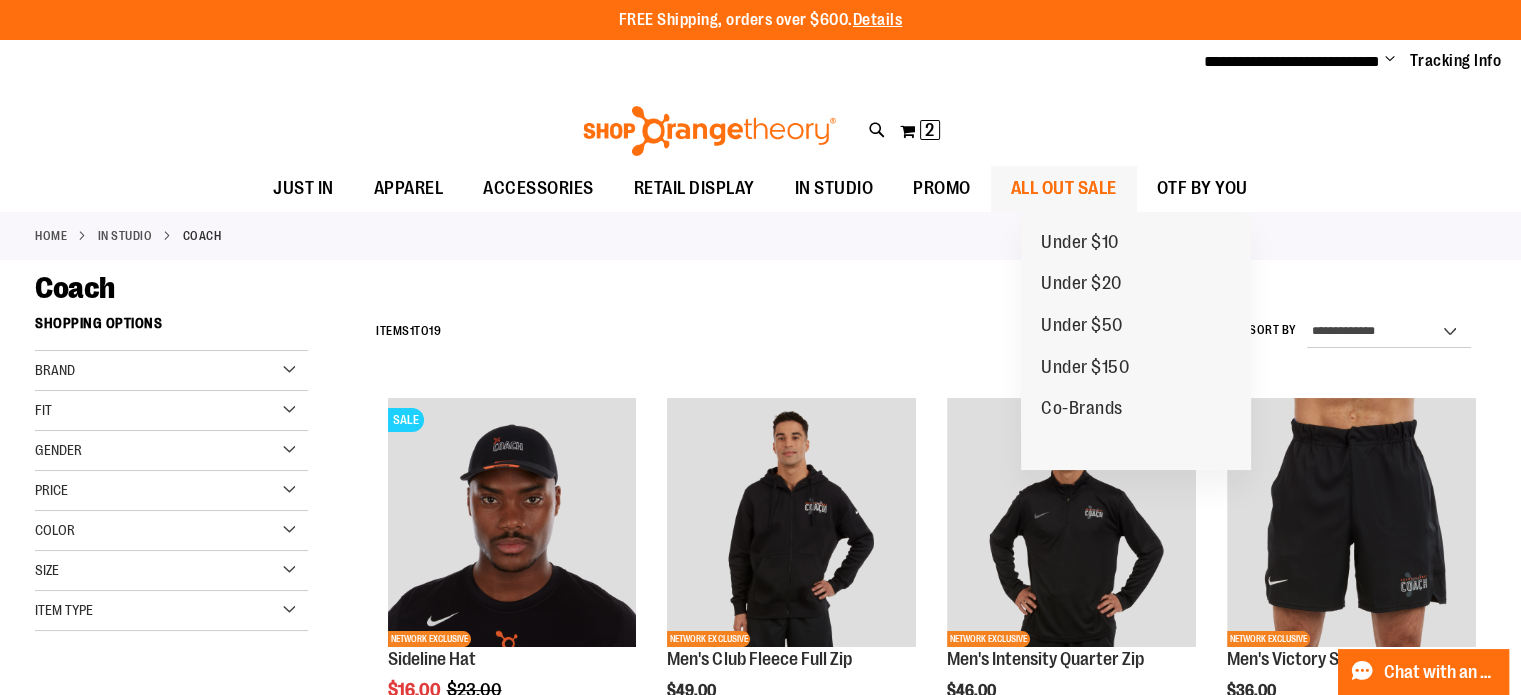 click on "ALL OUT SALE" at bounding box center [1064, 188] 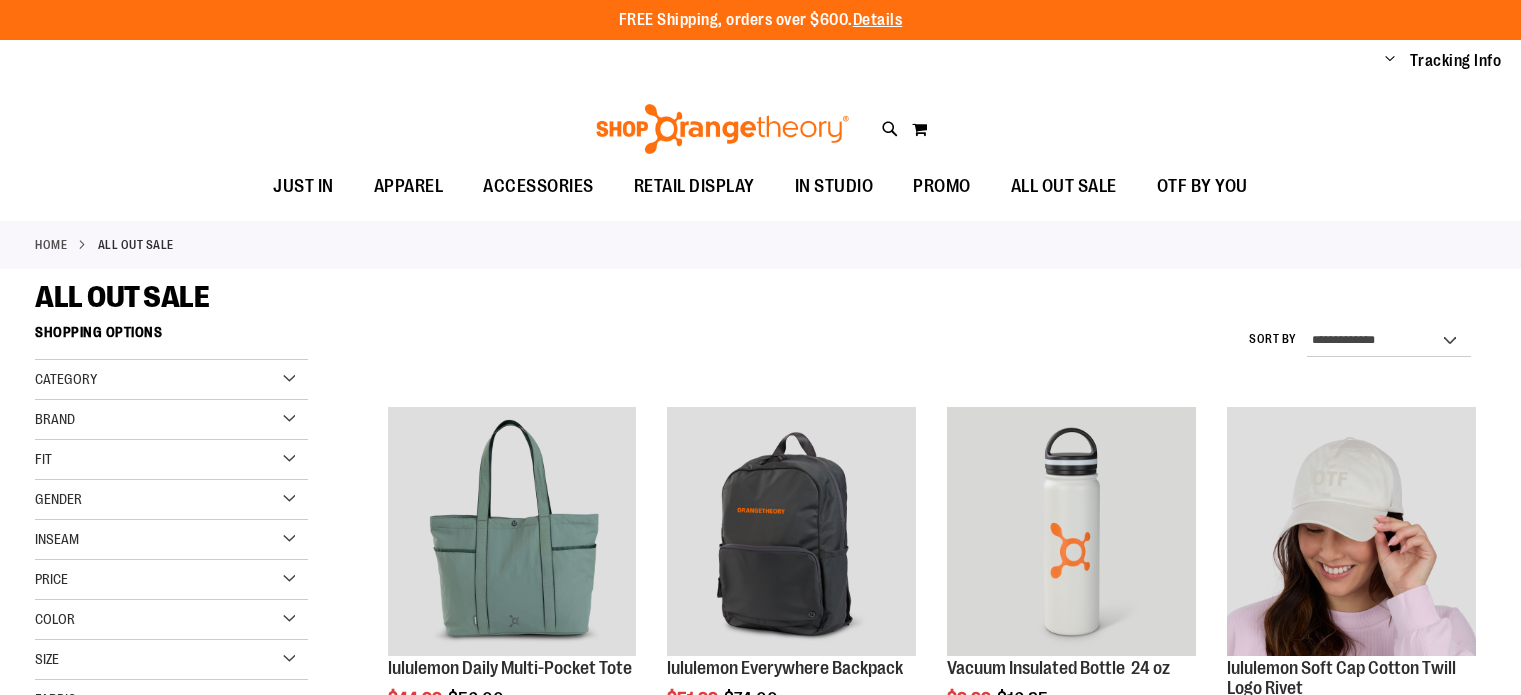 scroll, scrollTop: 0, scrollLeft: 0, axis: both 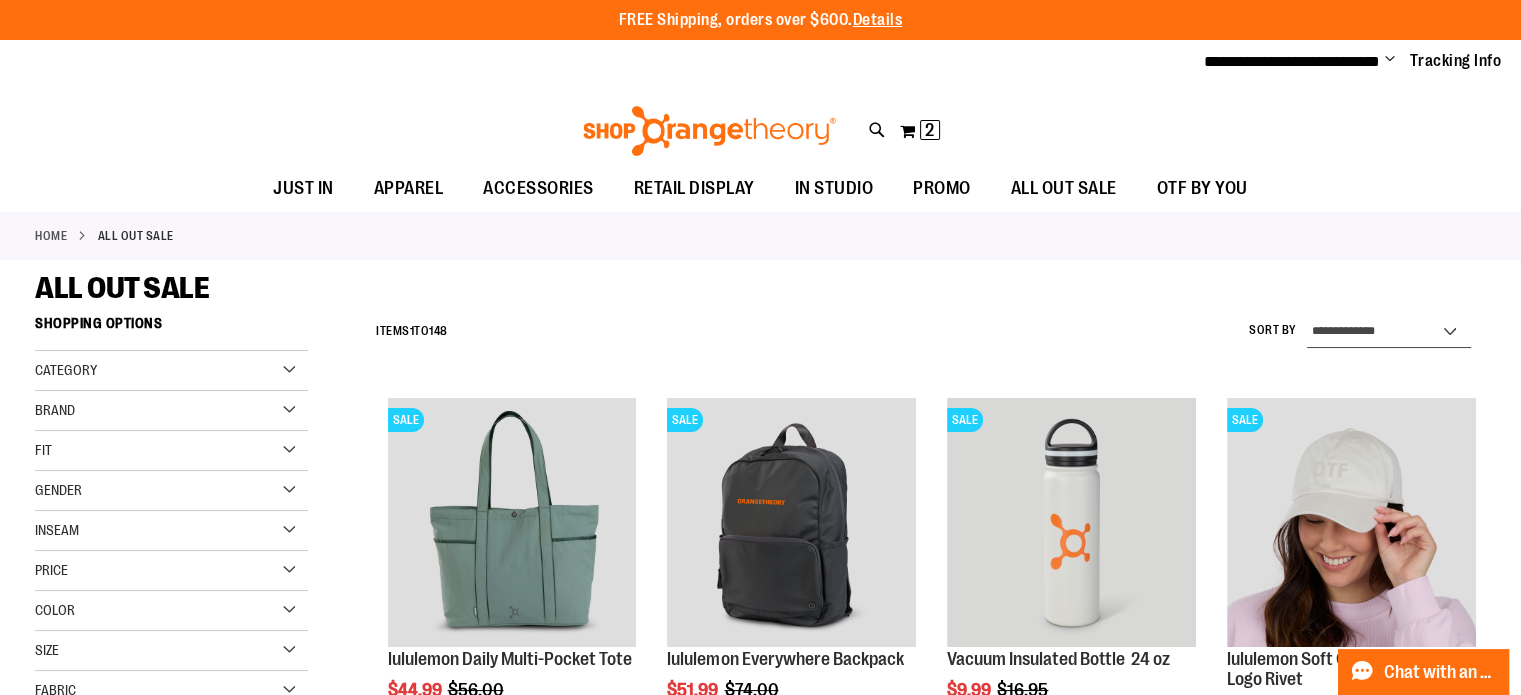 click on "**********" at bounding box center (1389, 332) 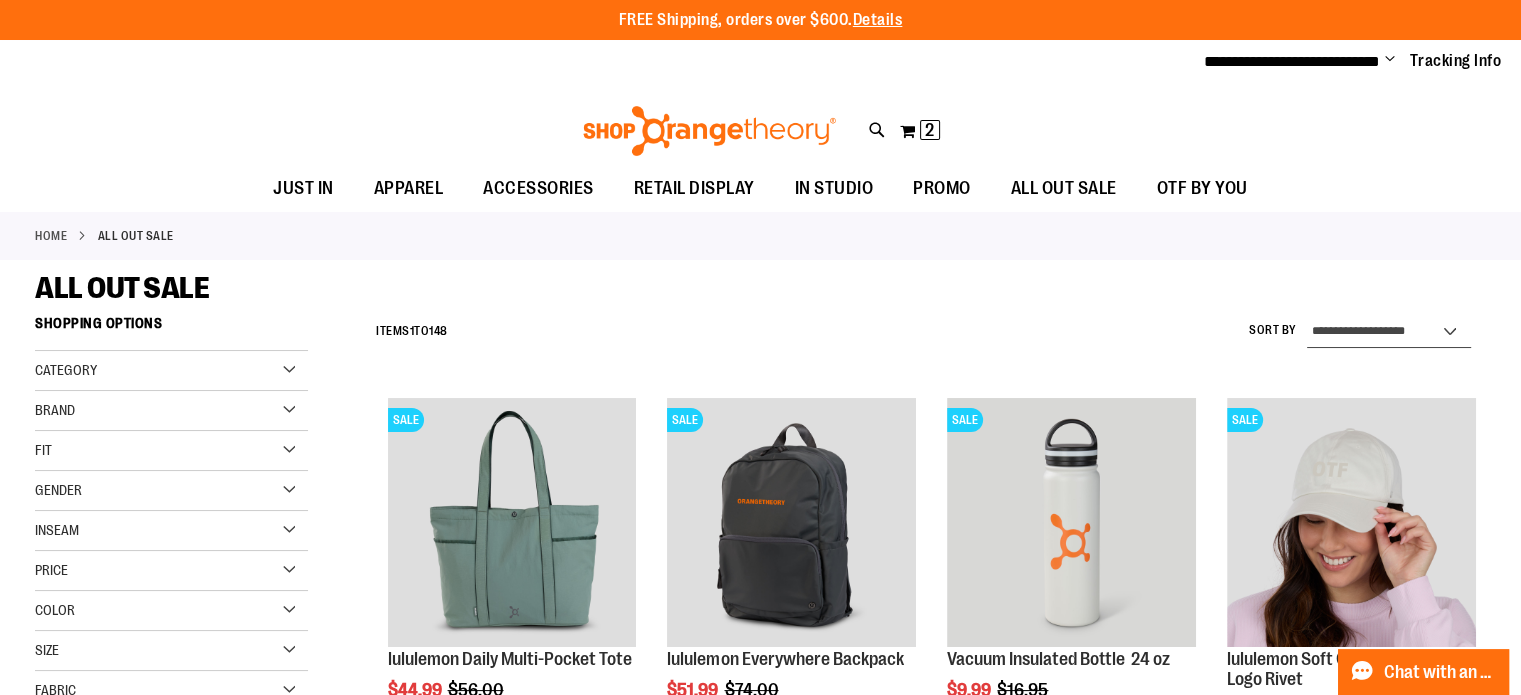 click on "**********" at bounding box center [1389, 332] 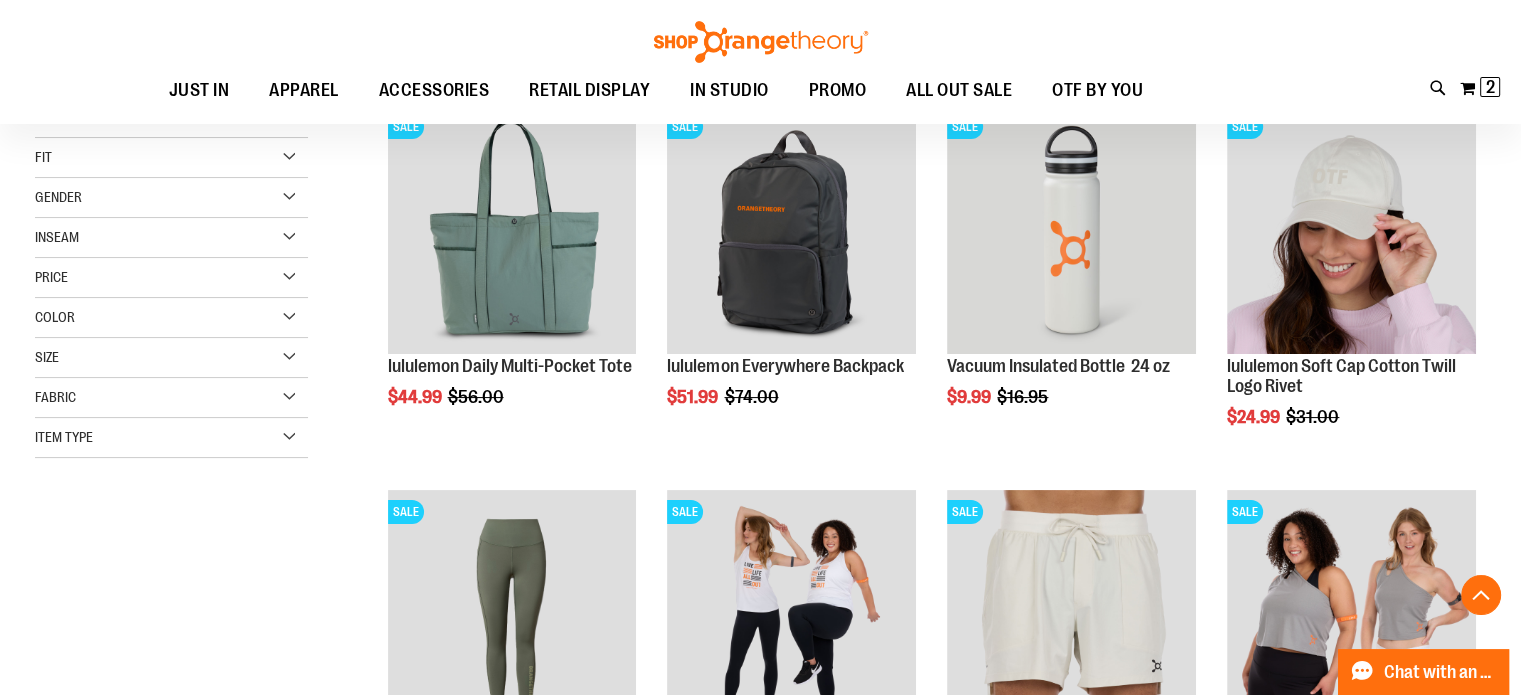 scroll, scrollTop: 304, scrollLeft: 0, axis: vertical 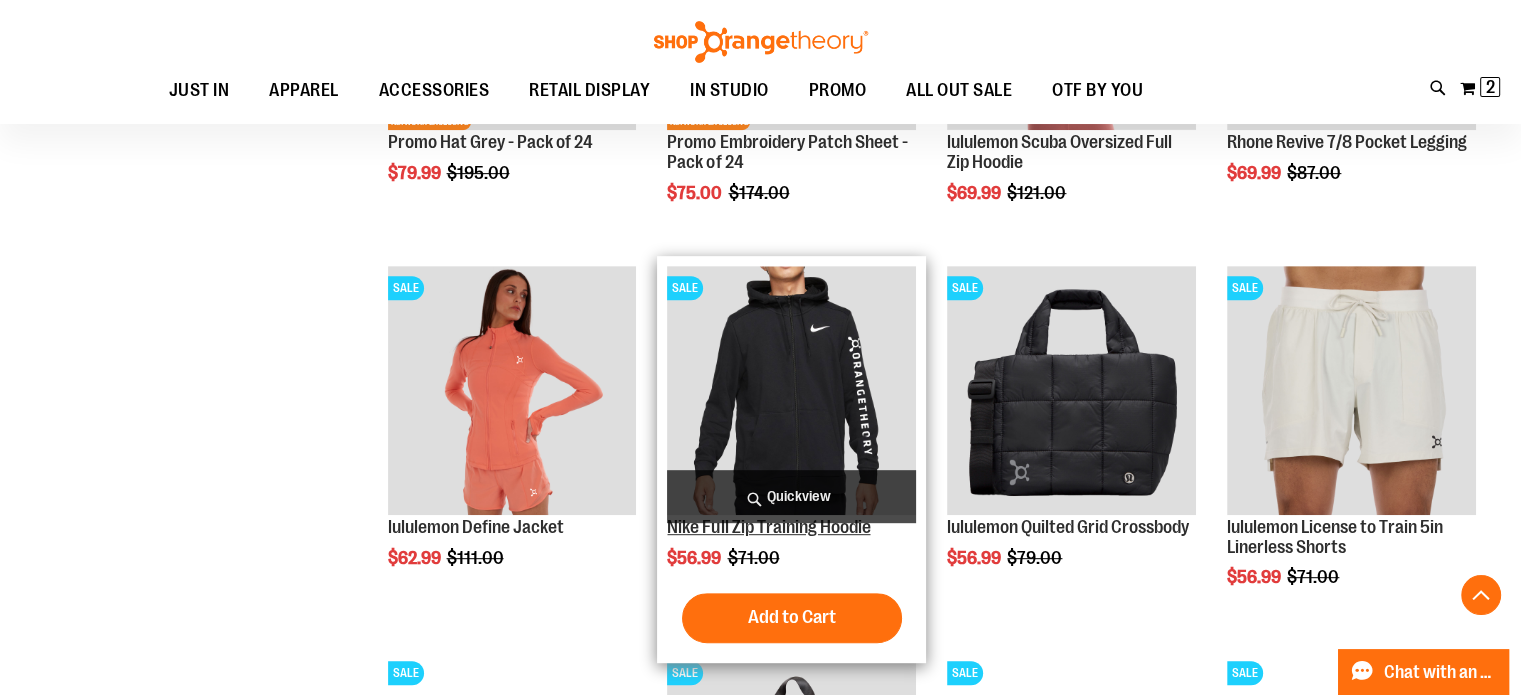 click on "Nike Full Zip Training Hoodie" at bounding box center [768, 527] 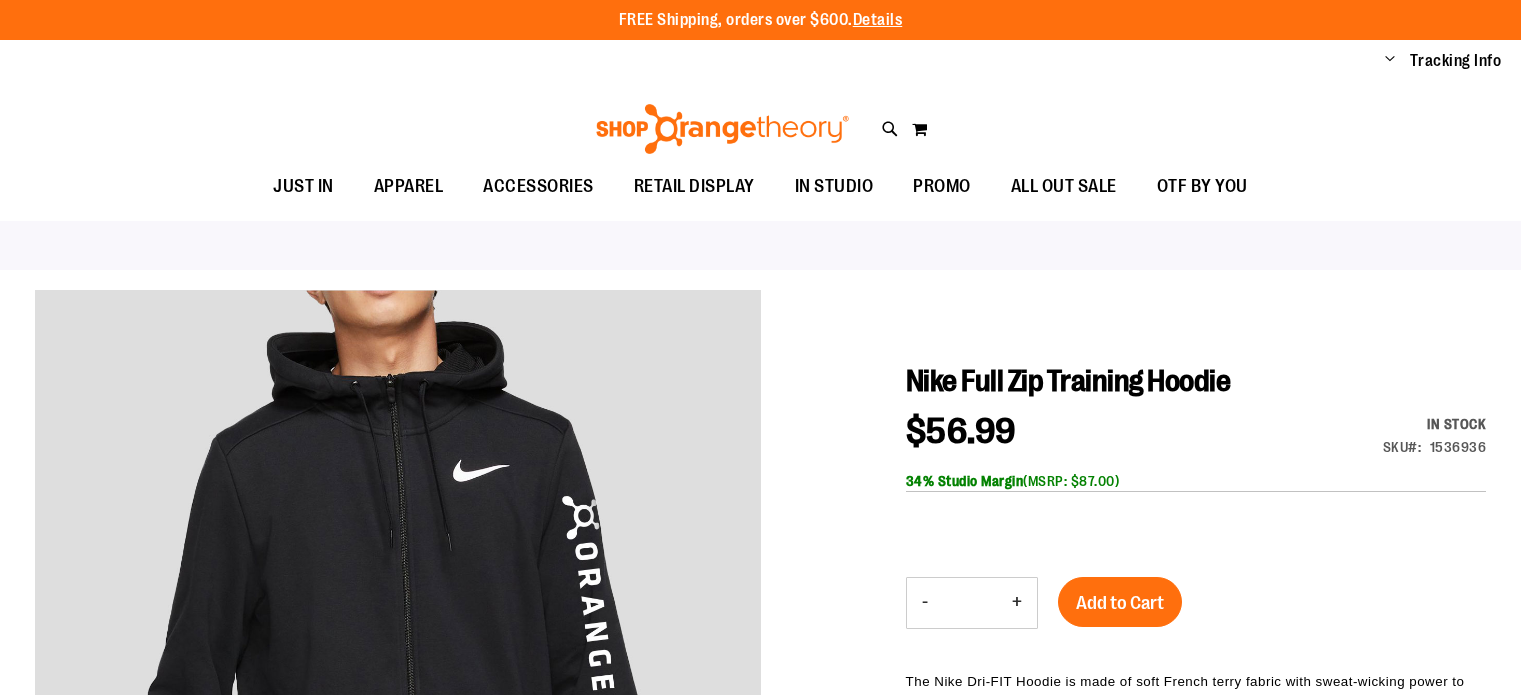 scroll, scrollTop: 0, scrollLeft: 0, axis: both 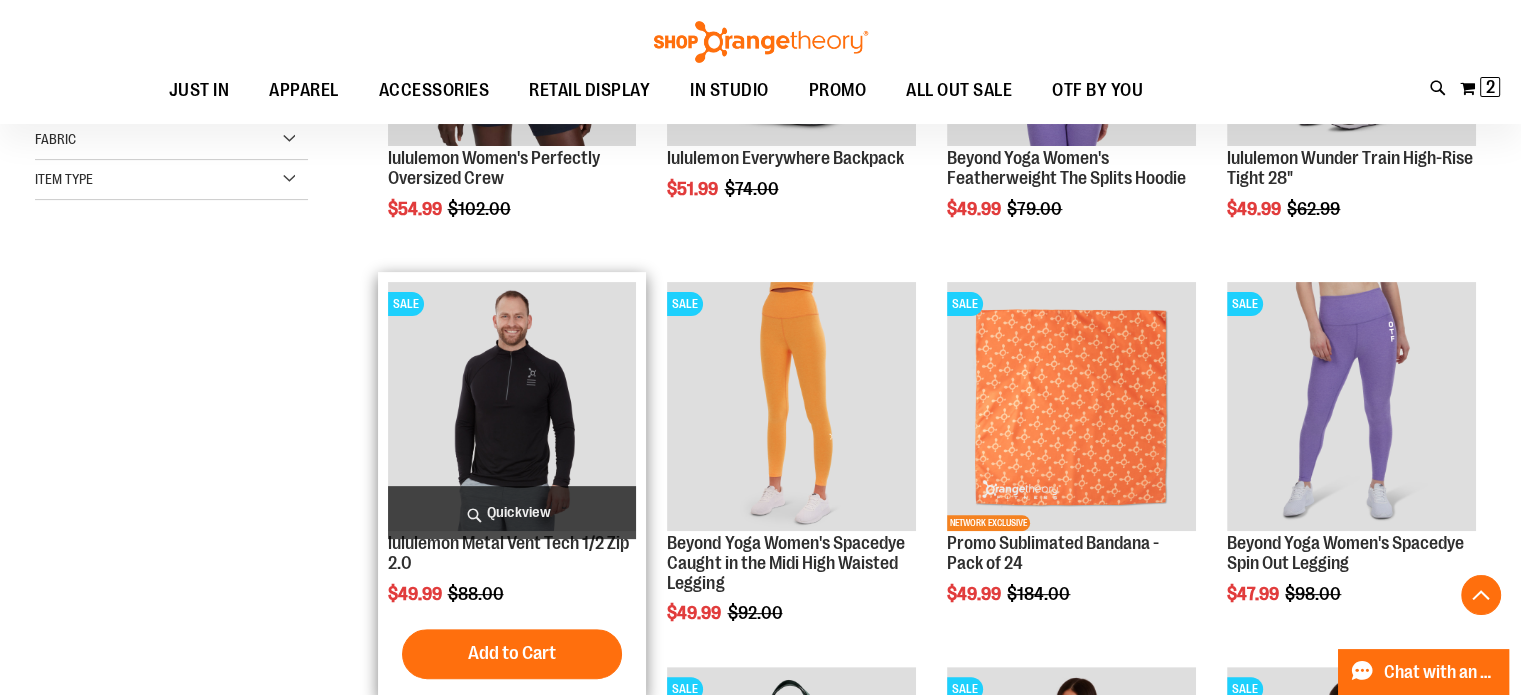 click at bounding box center [512, 406] 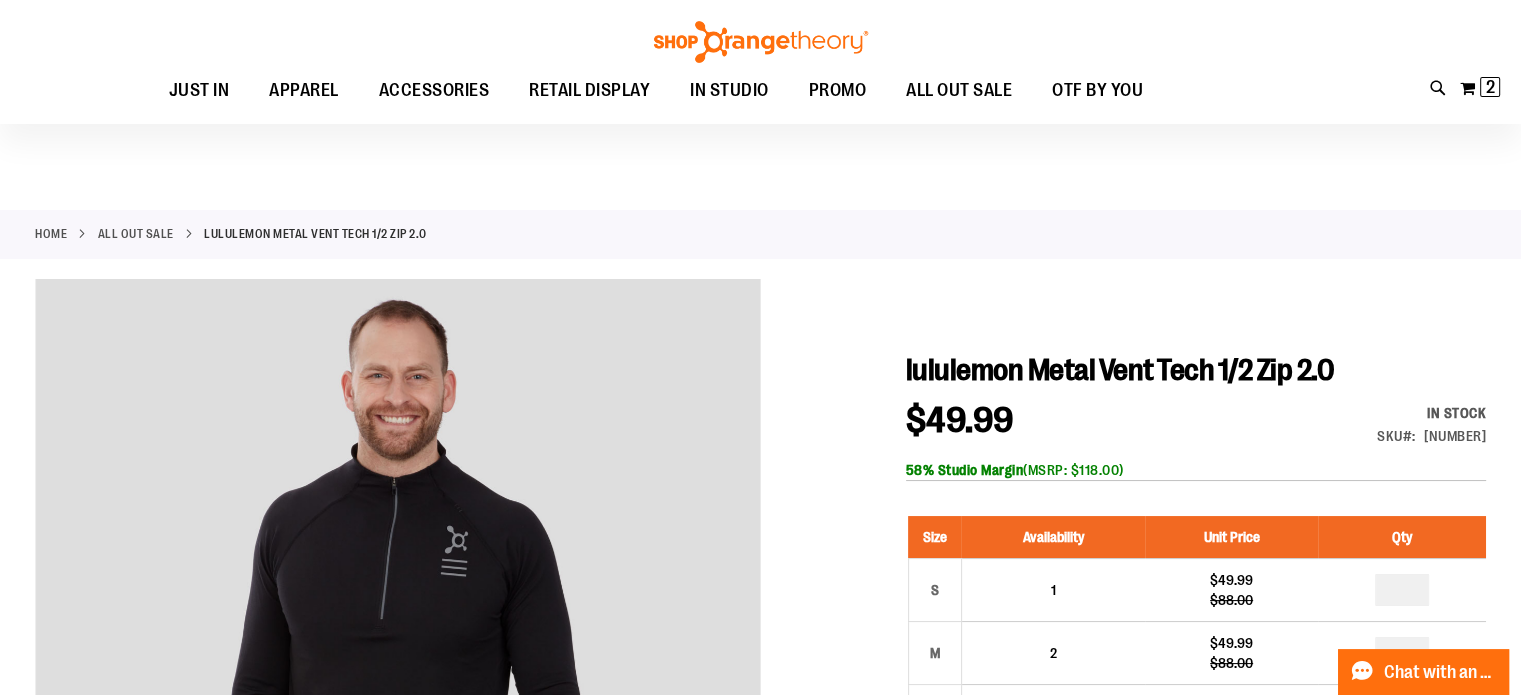 scroll, scrollTop: 264, scrollLeft: 0, axis: vertical 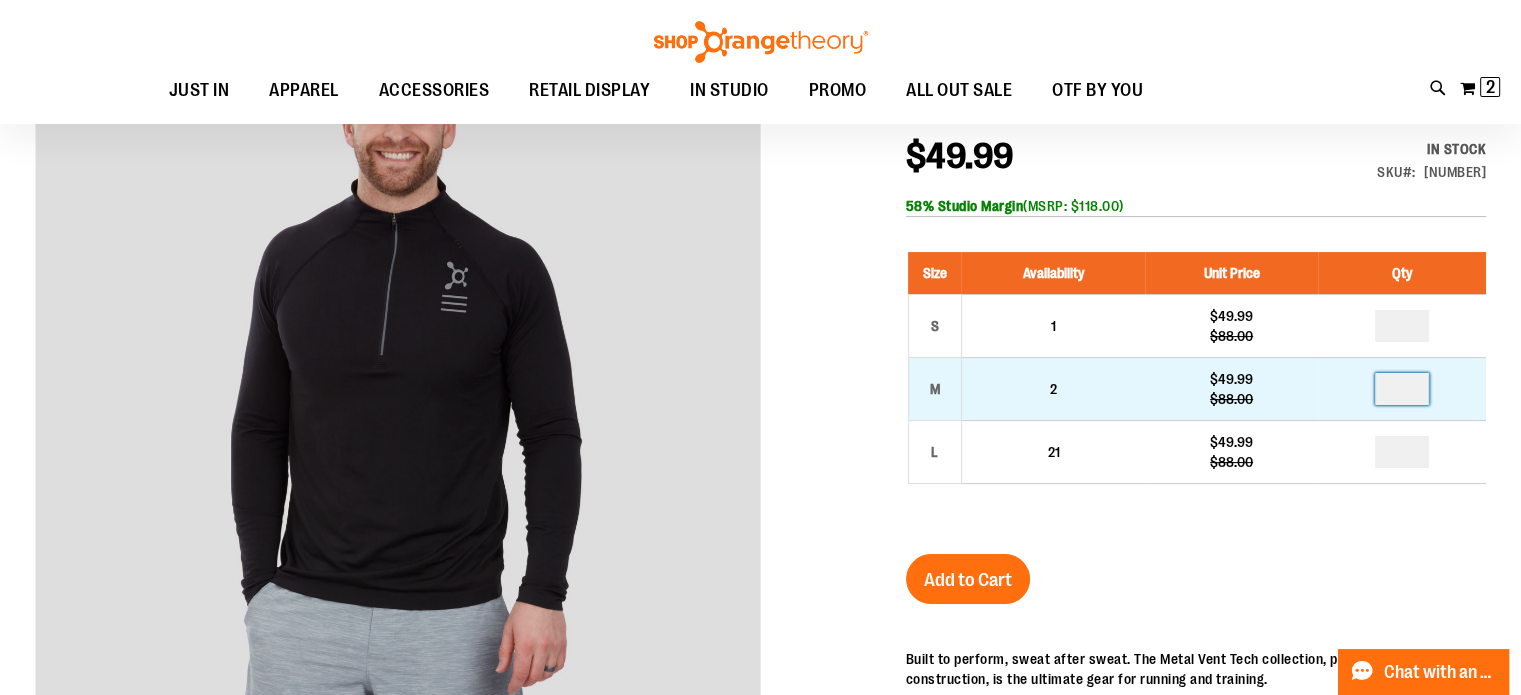 click at bounding box center (1402, 389) 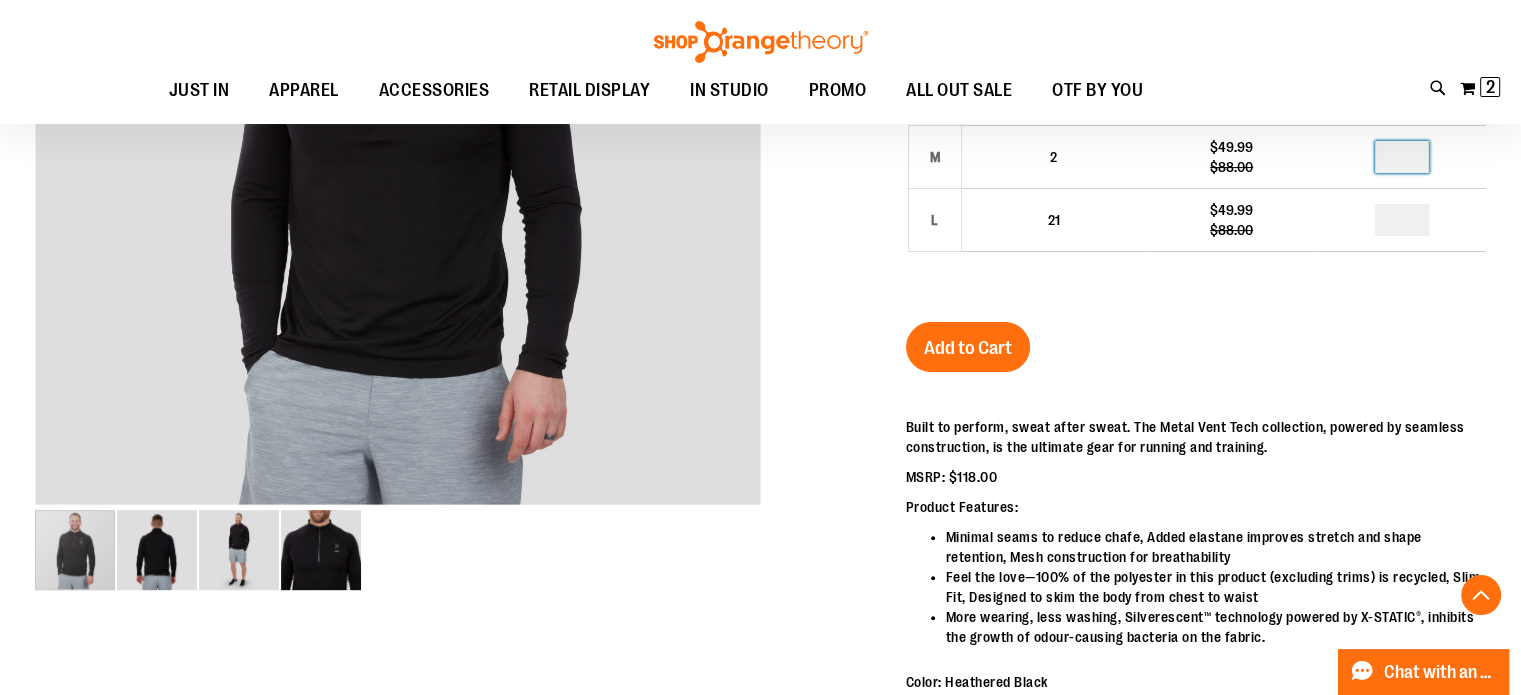 scroll, scrollTop: 496, scrollLeft: 0, axis: vertical 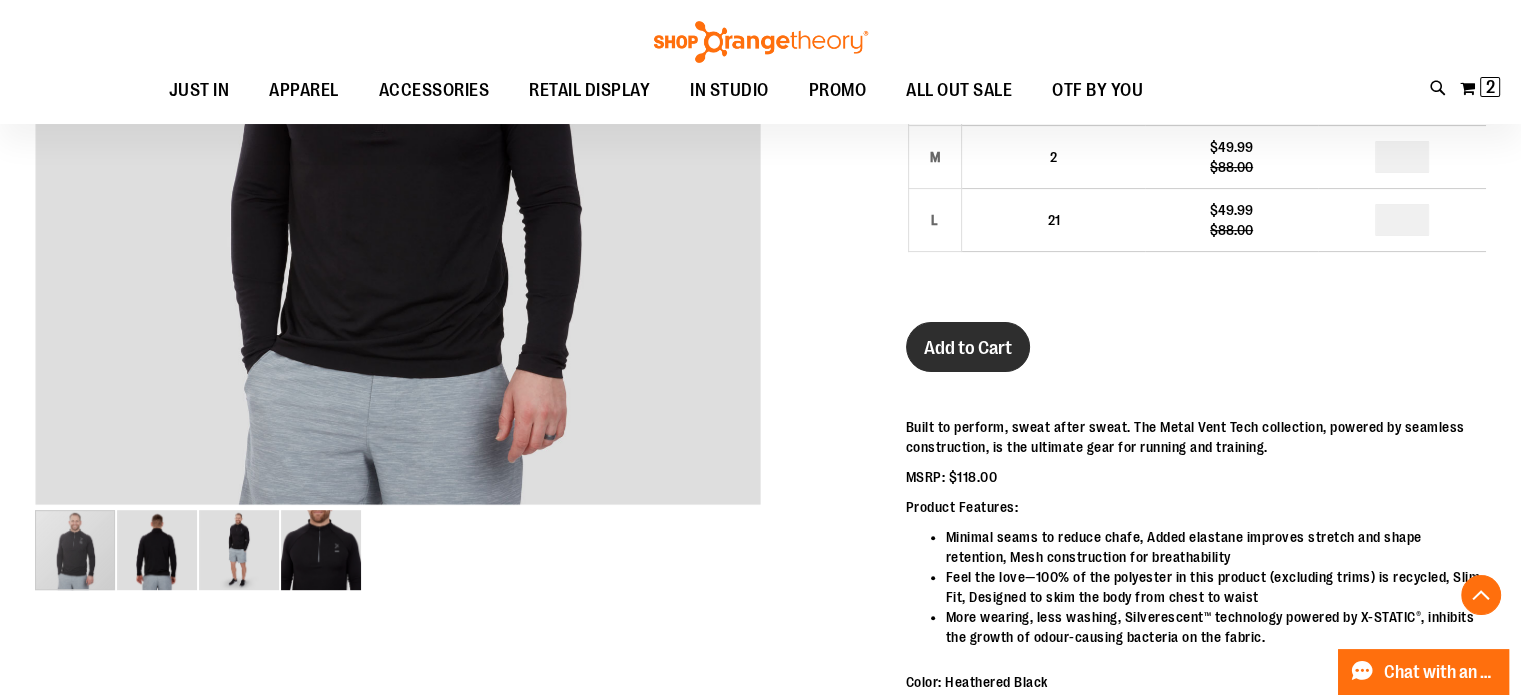 click on "Add to Cart" at bounding box center (968, 348) 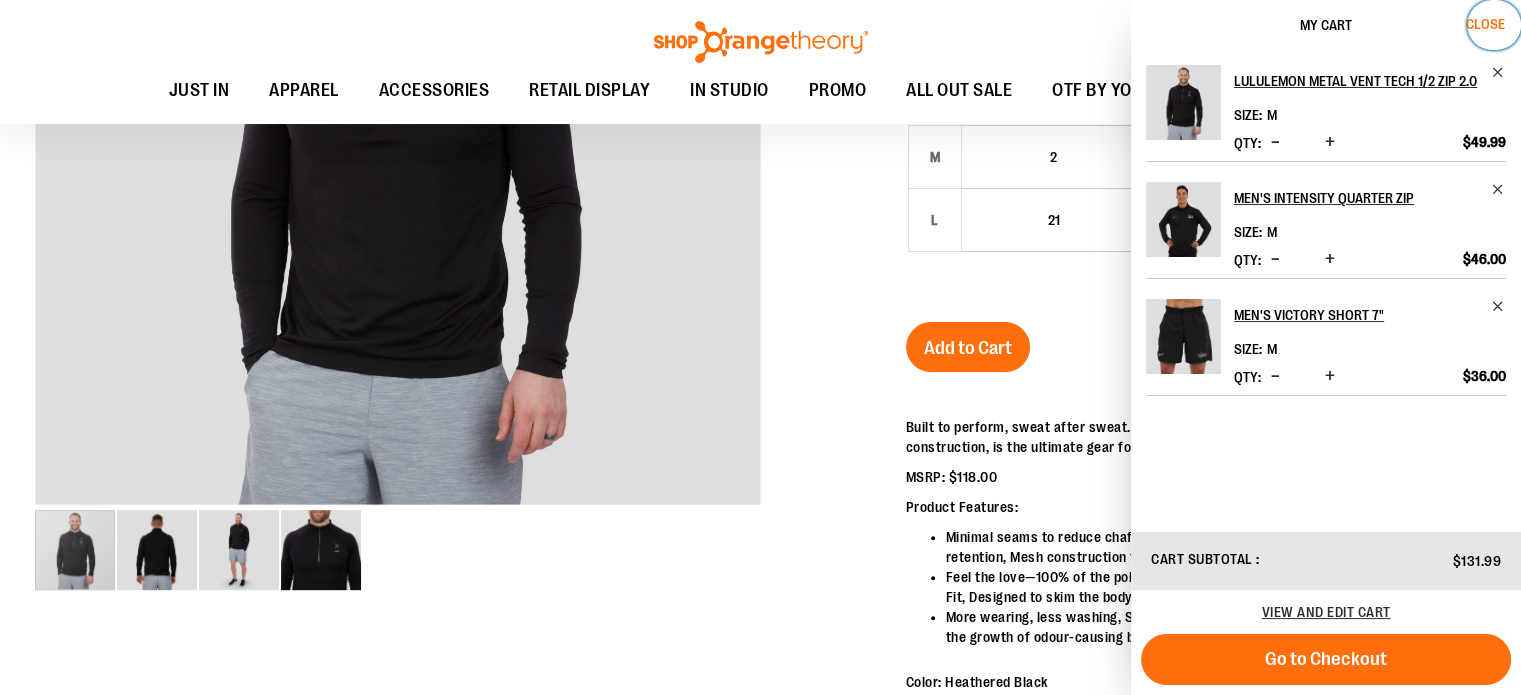 click on "Close" at bounding box center [1485, 24] 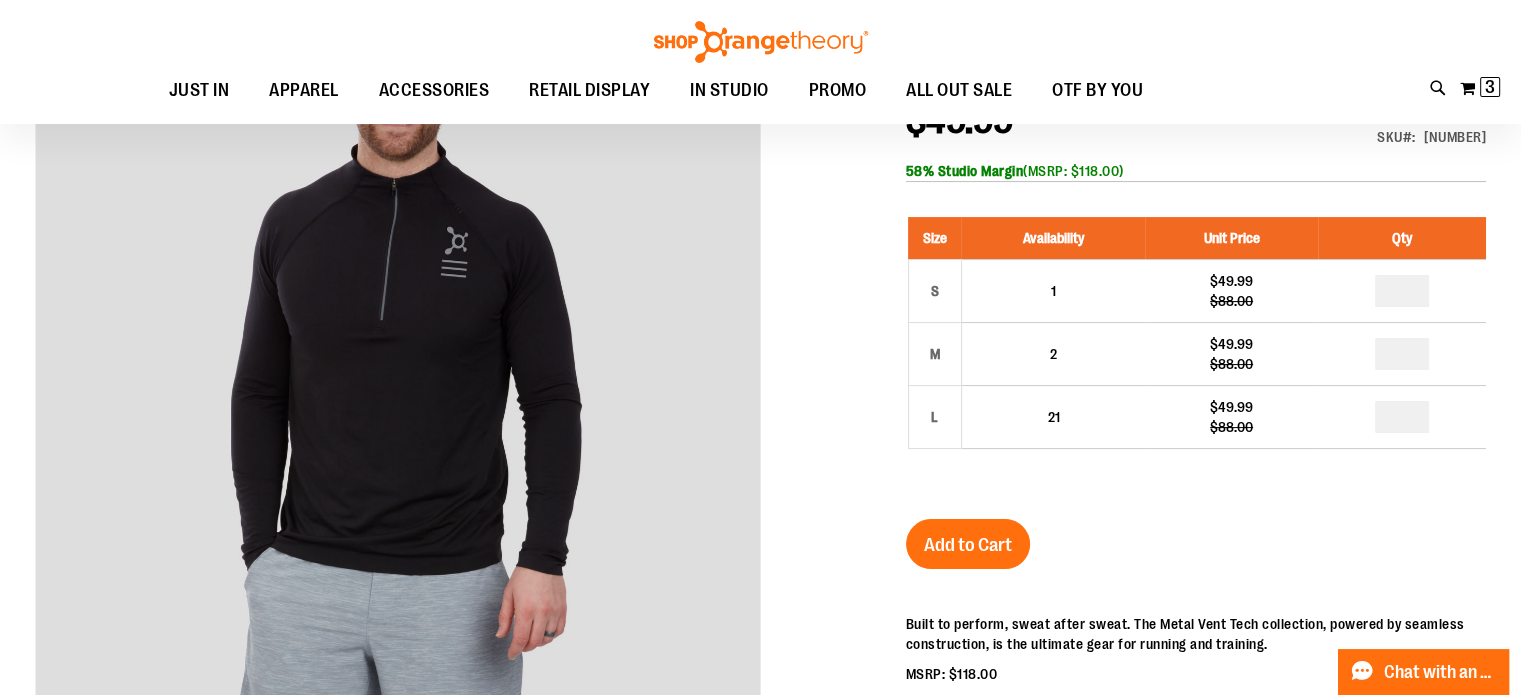 scroll, scrollTop: 180, scrollLeft: 0, axis: vertical 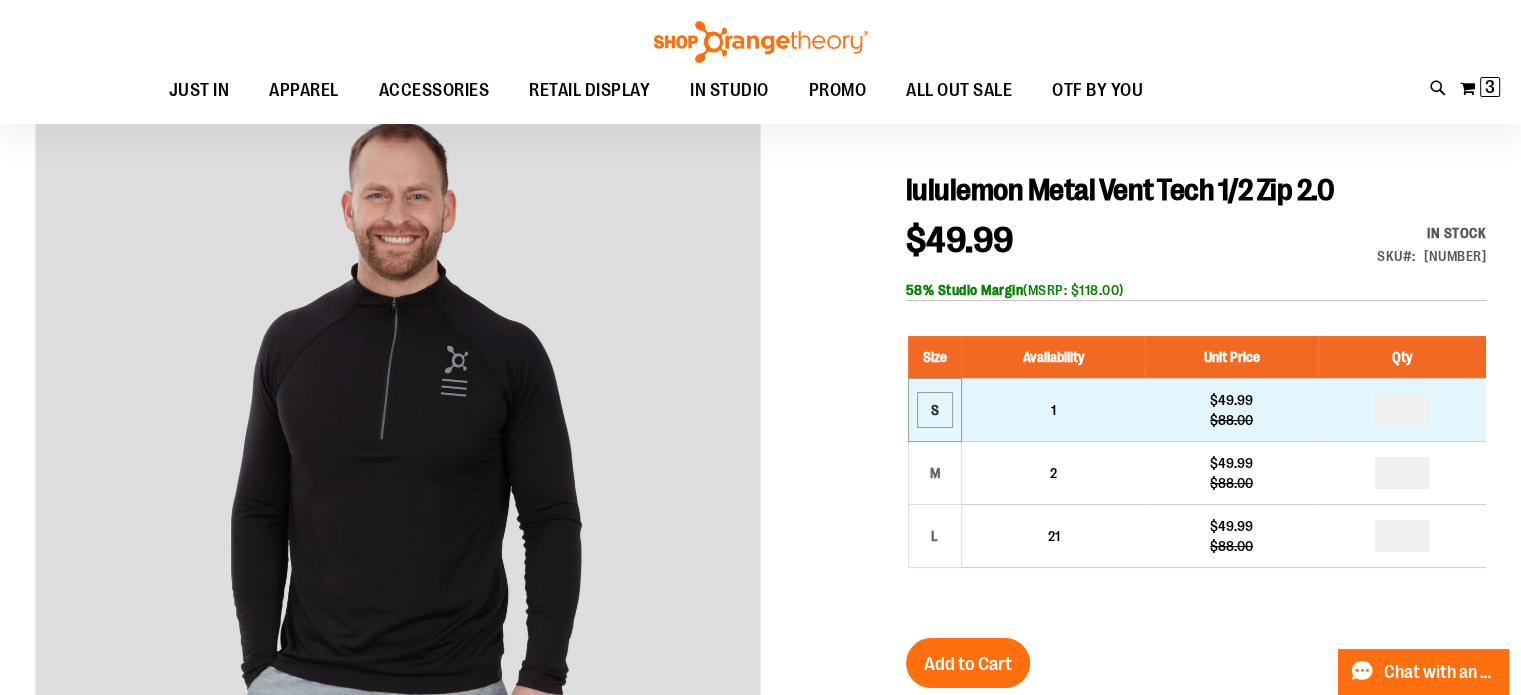 click on "S" at bounding box center [935, 410] 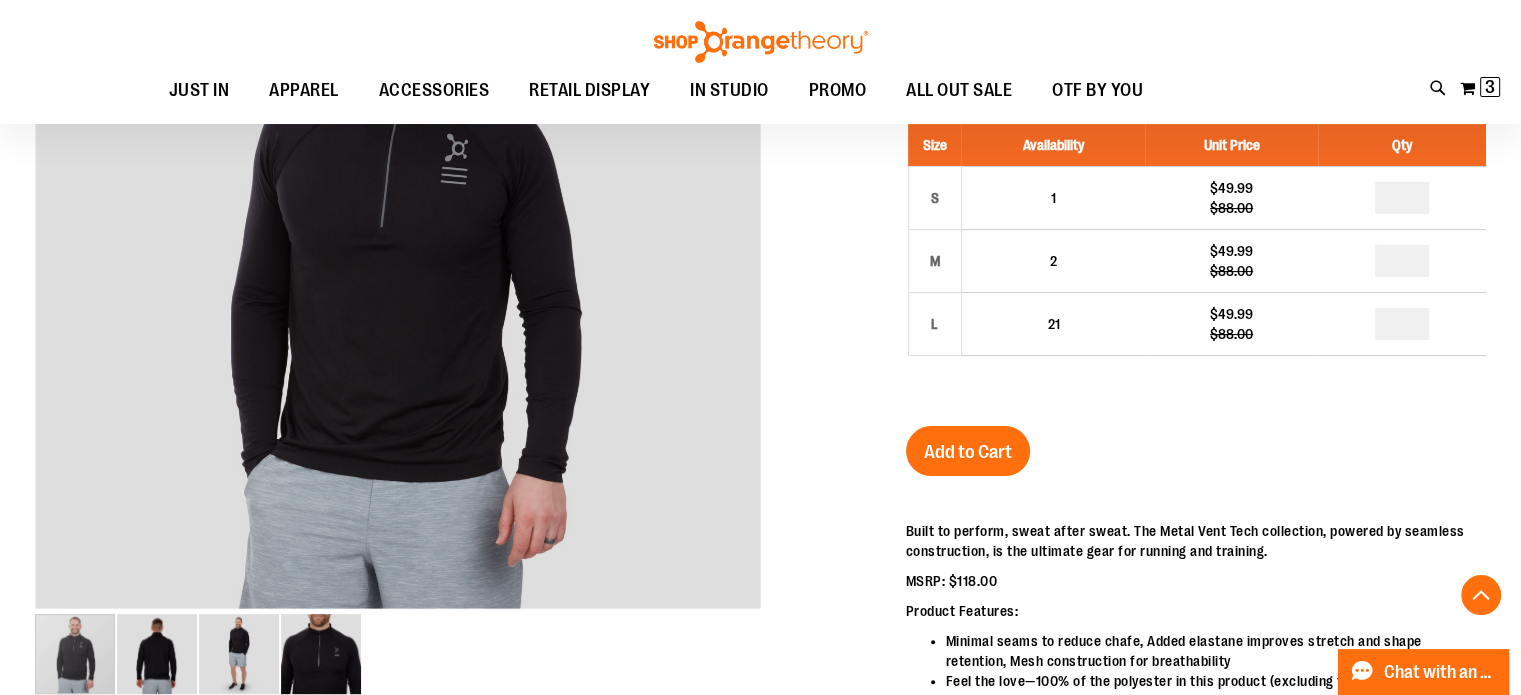 scroll, scrollTop: 391, scrollLeft: 0, axis: vertical 